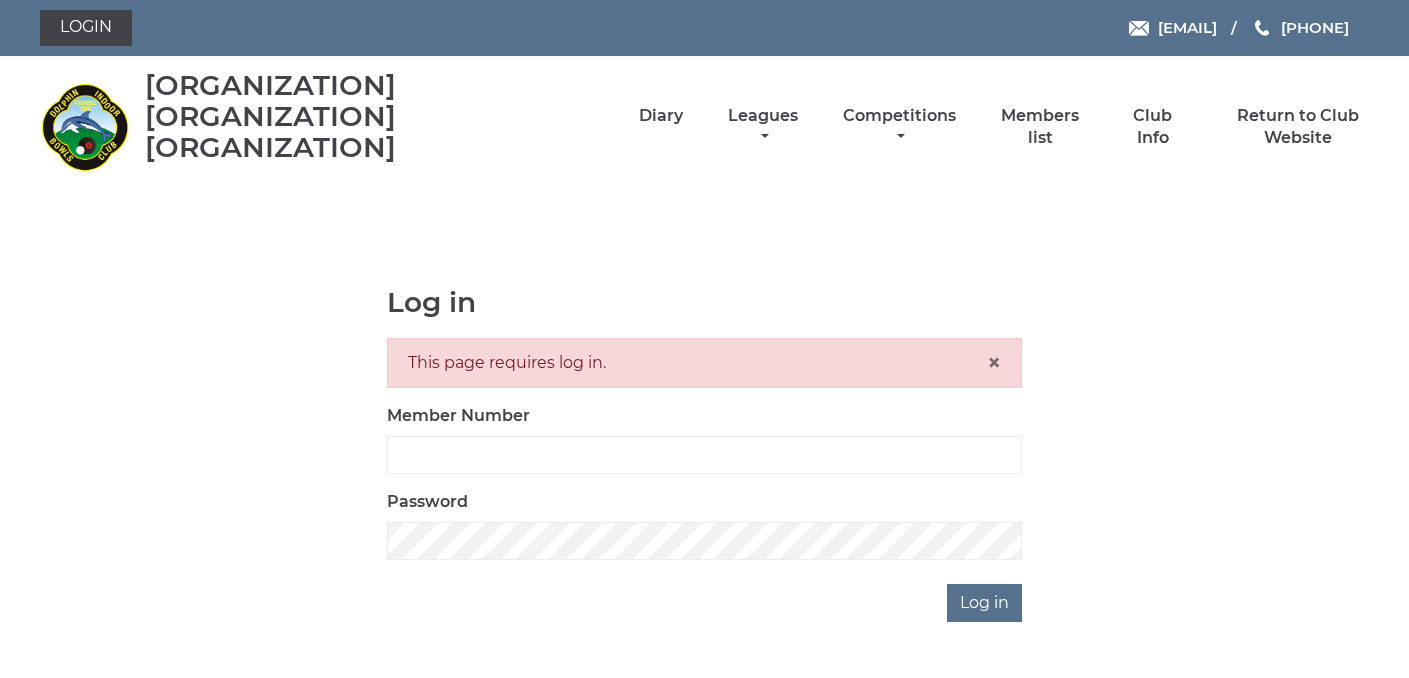 scroll, scrollTop: 0, scrollLeft: 0, axis: both 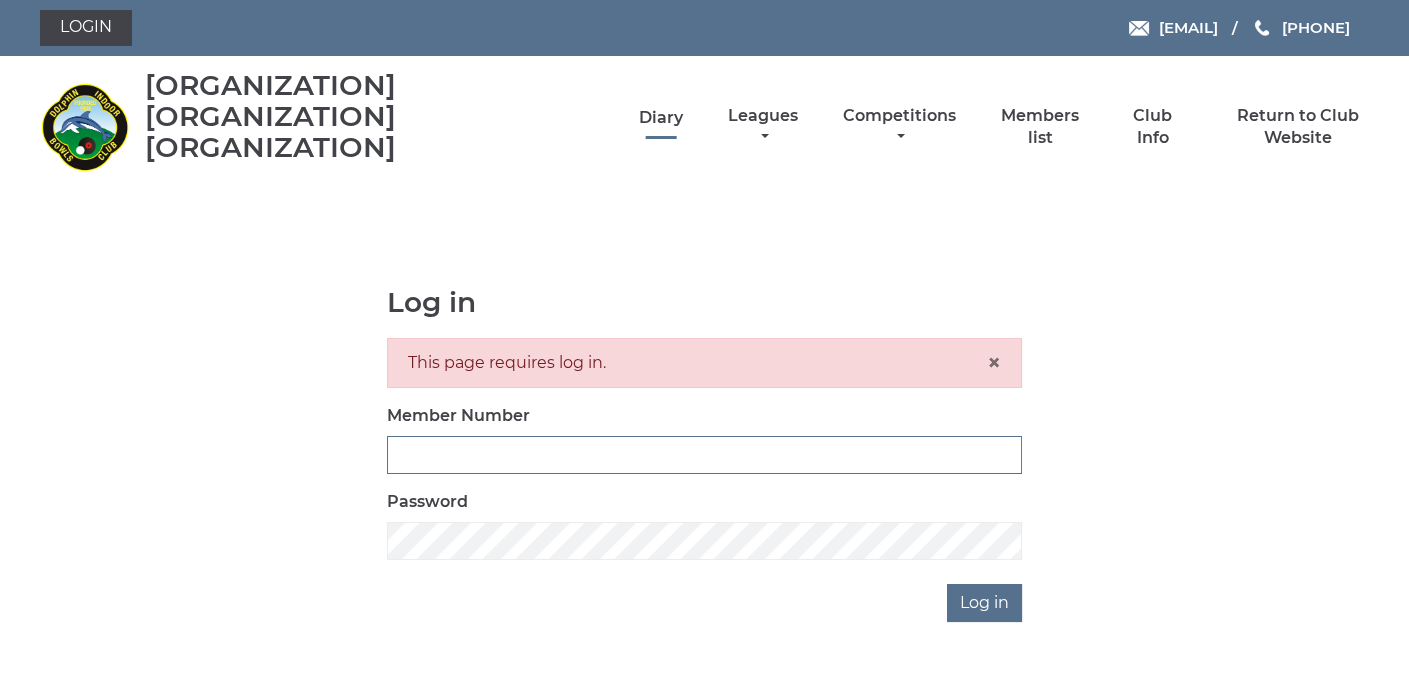 type on "3361" 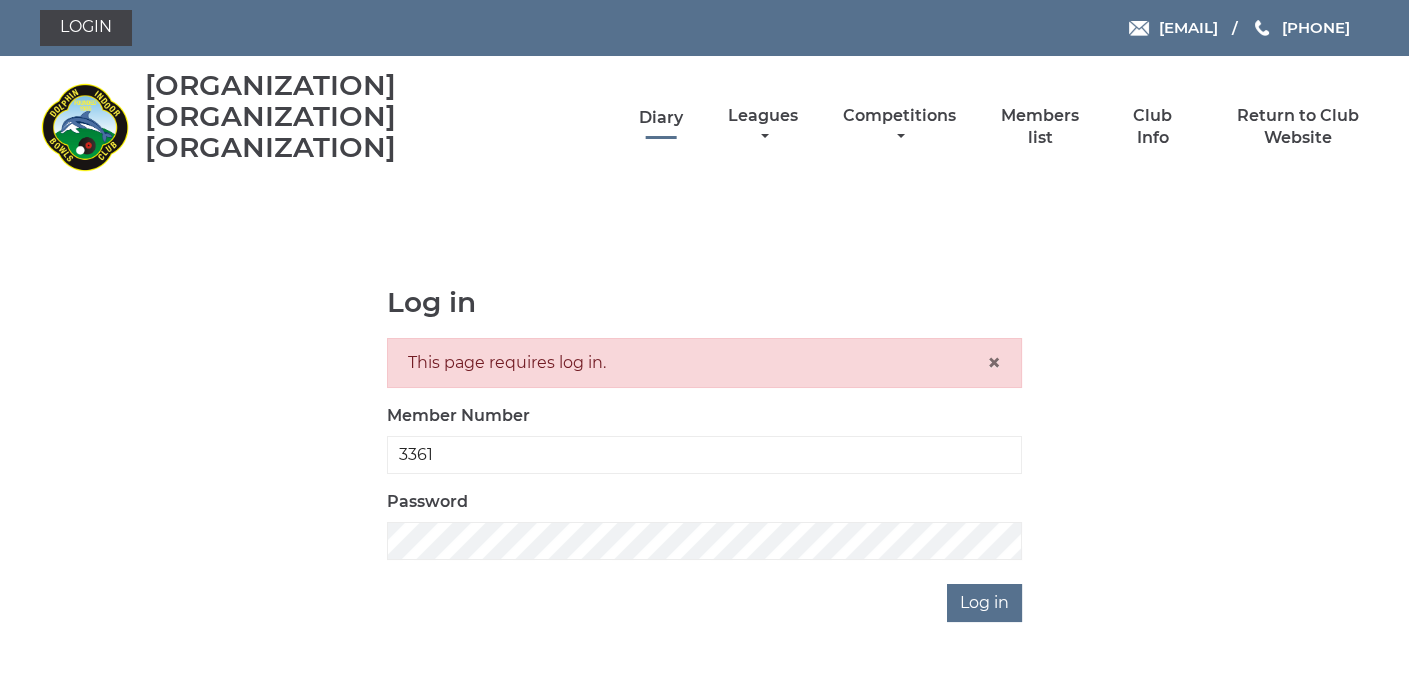 click on "Diary" at bounding box center [661, 118] 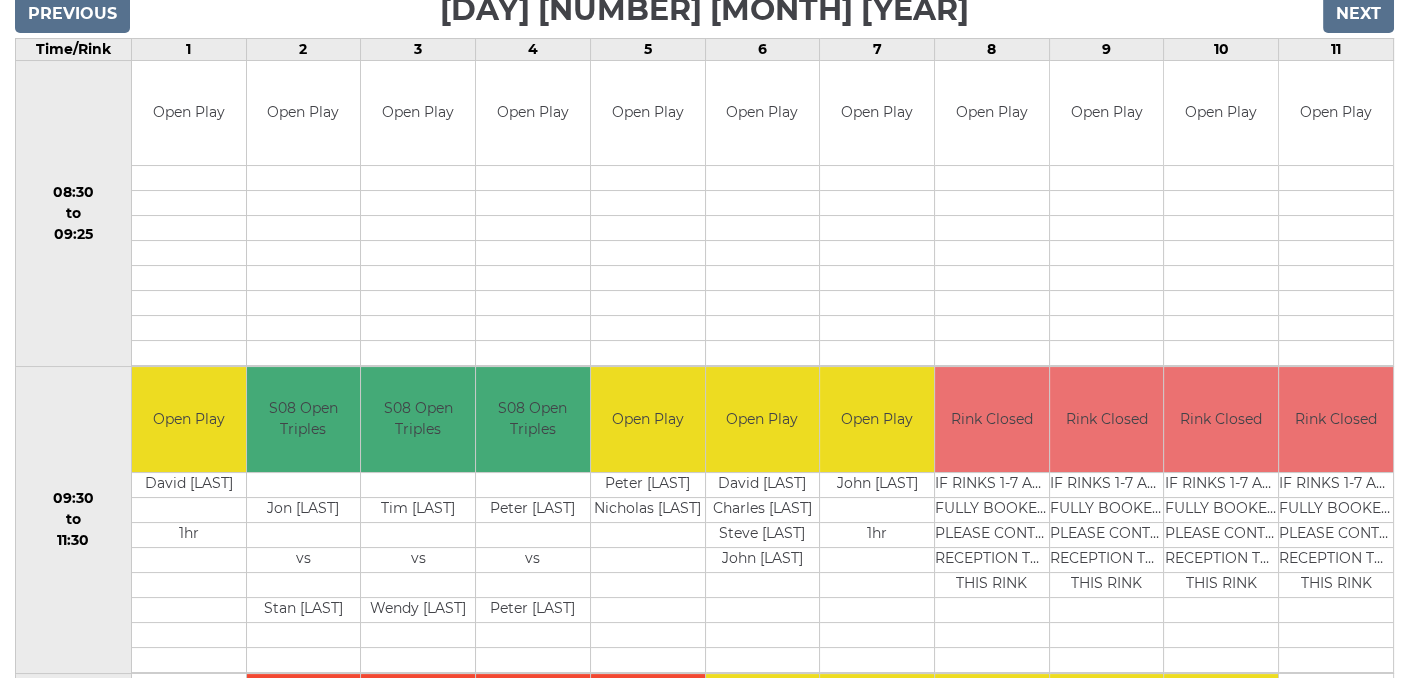 scroll, scrollTop: 200, scrollLeft: 0, axis: vertical 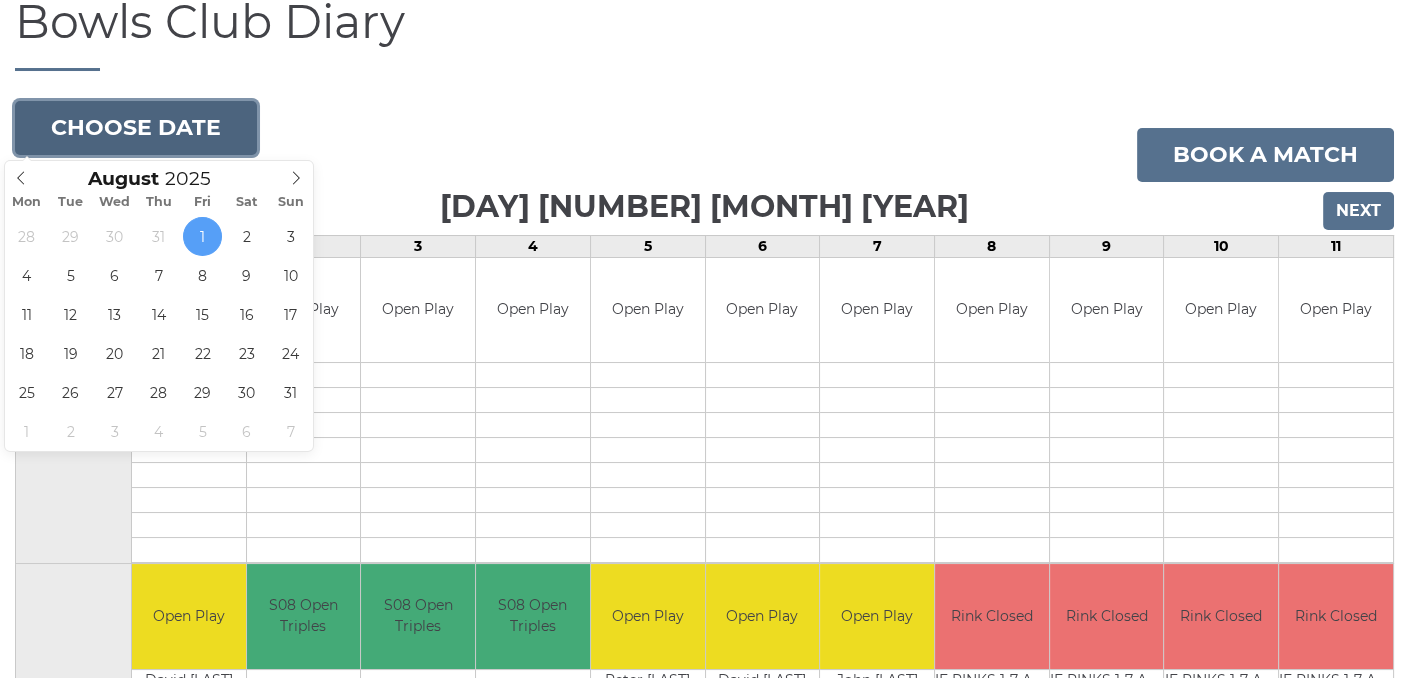 click on "Choose date" at bounding box center [136, 128] 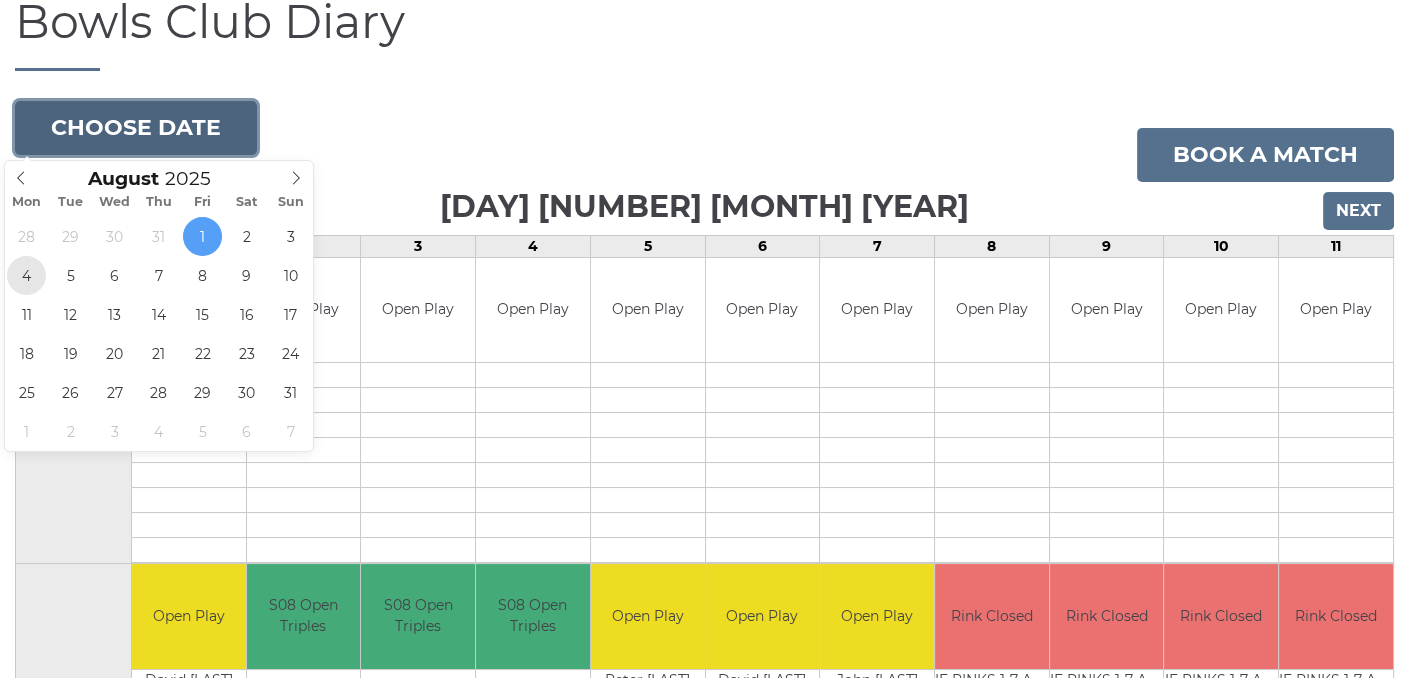 type on "2025-08-04" 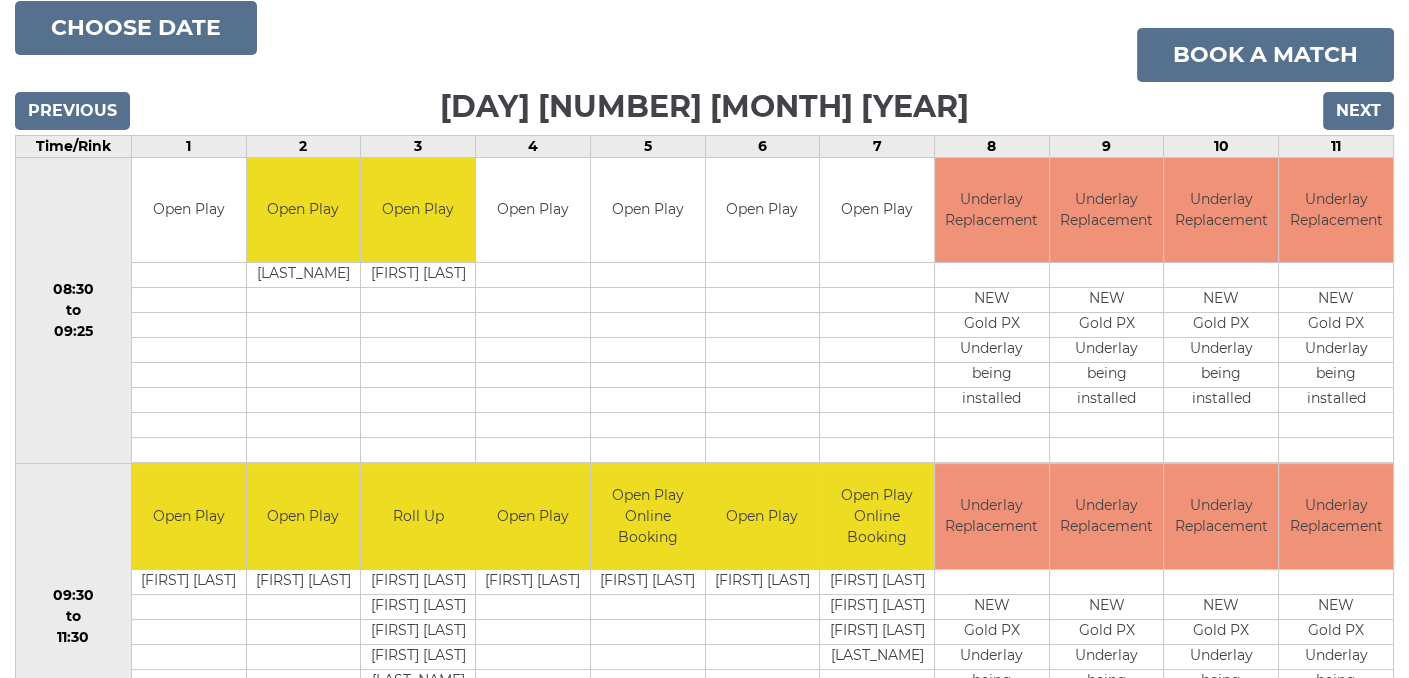 scroll, scrollTop: 300, scrollLeft: 0, axis: vertical 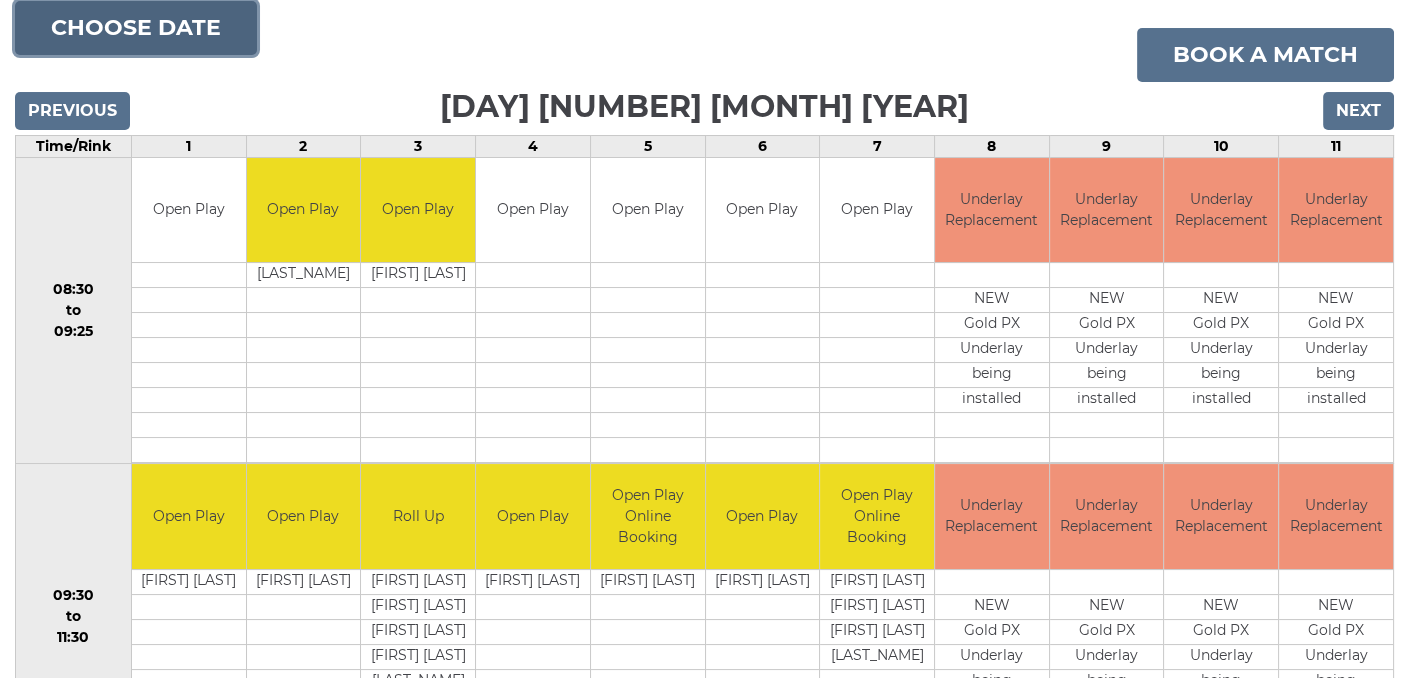 click on "Choose date" at bounding box center (136, 28) 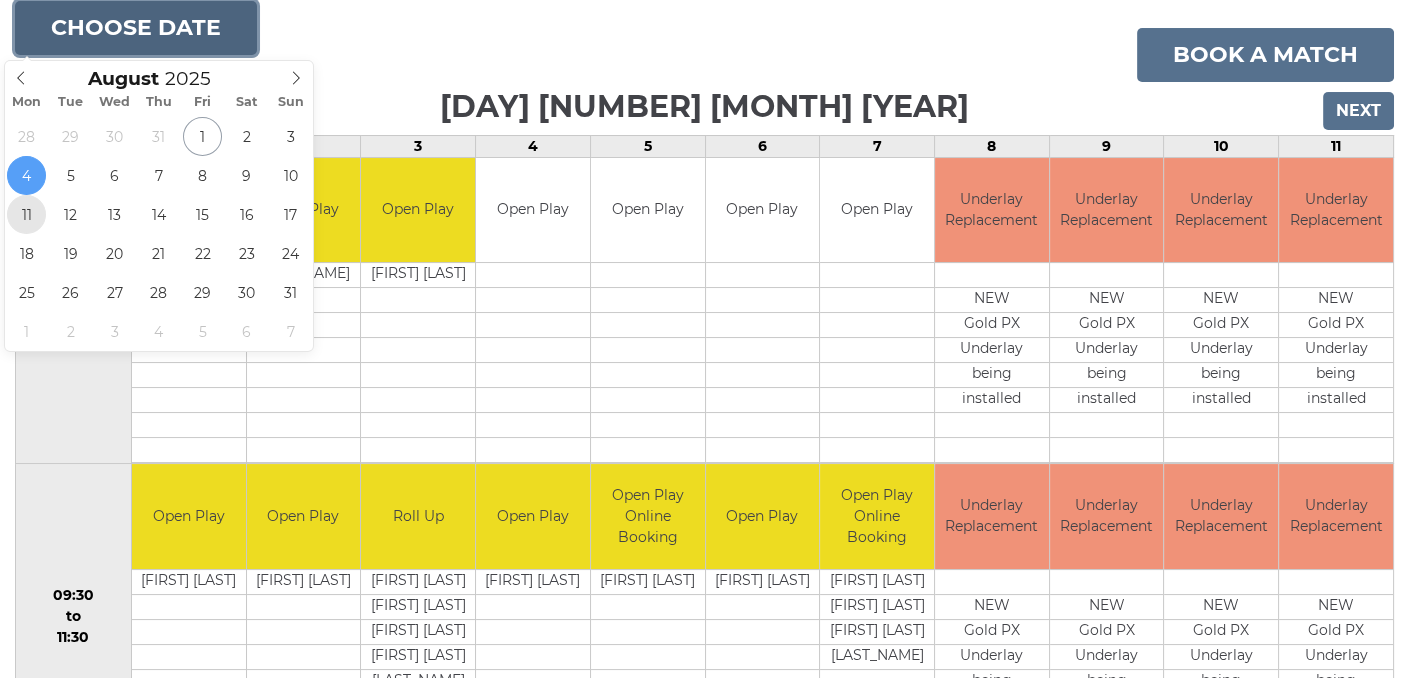 type on "2025-08-11" 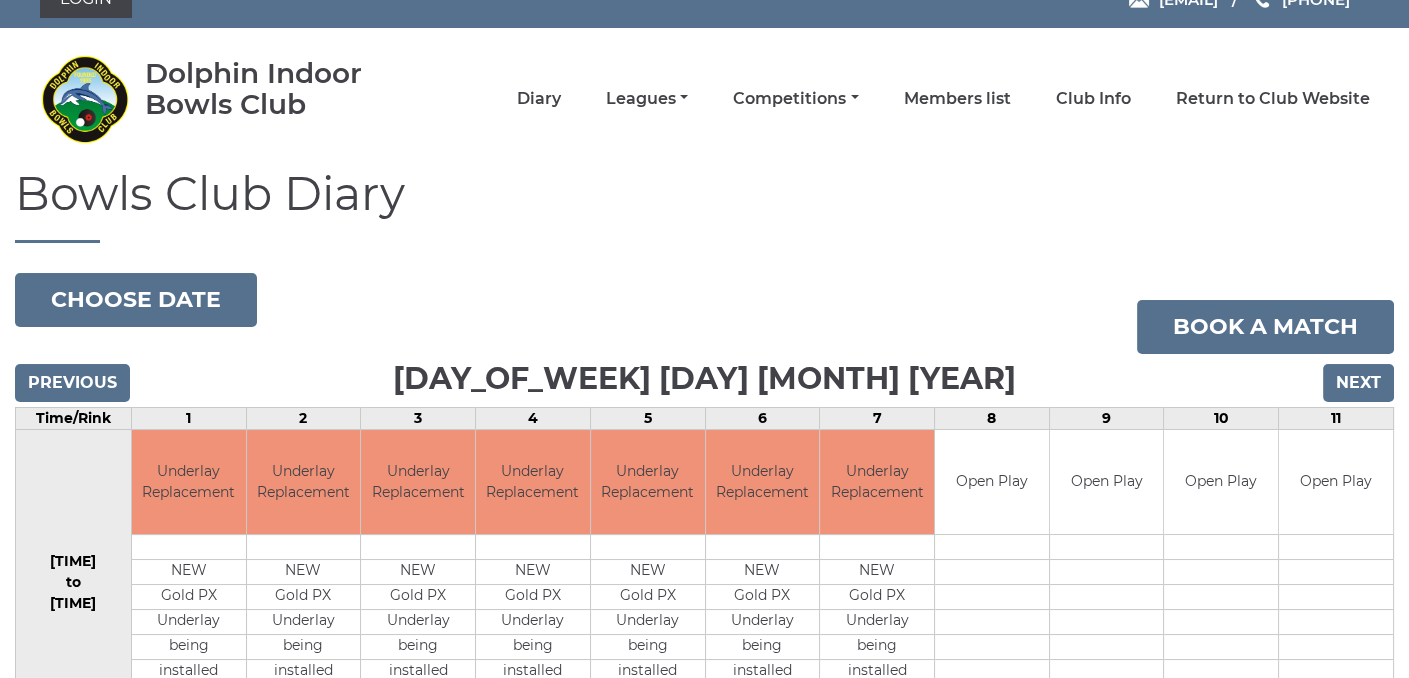 scroll, scrollTop: 0, scrollLeft: 0, axis: both 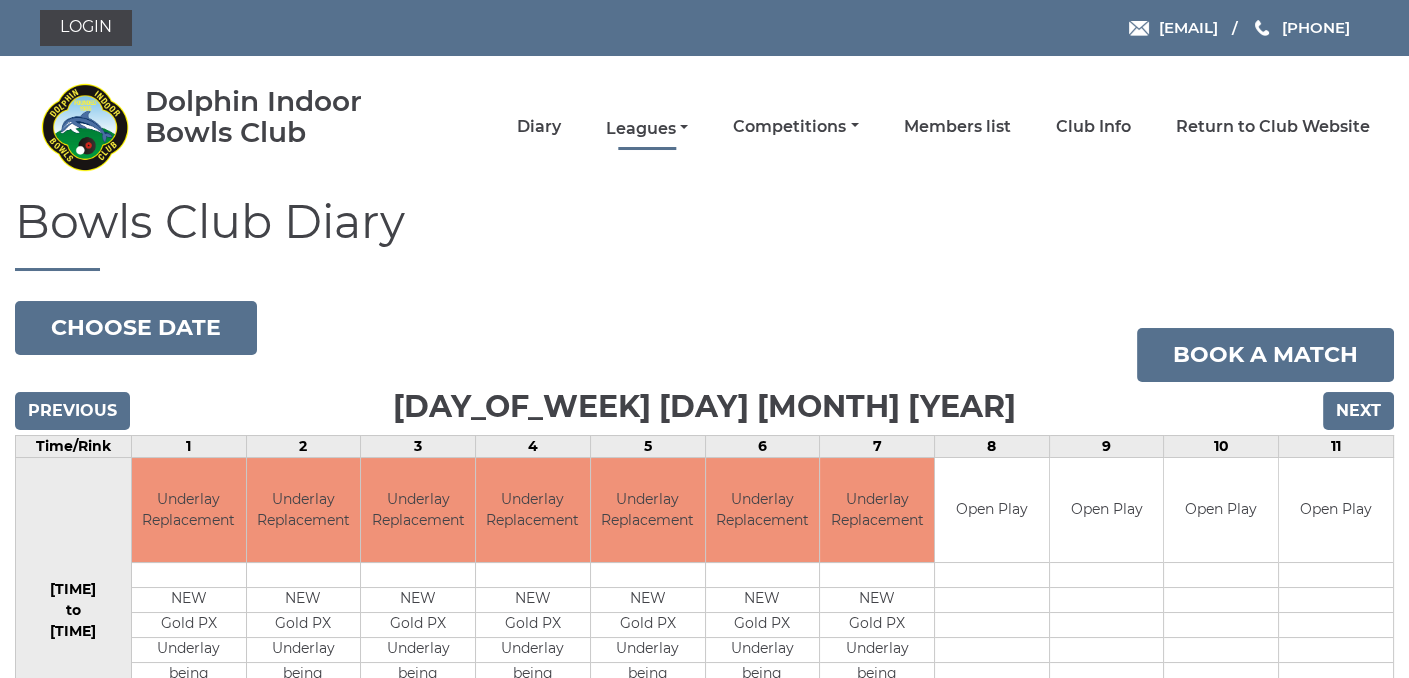 click on "Leagues" at bounding box center (647, 129) 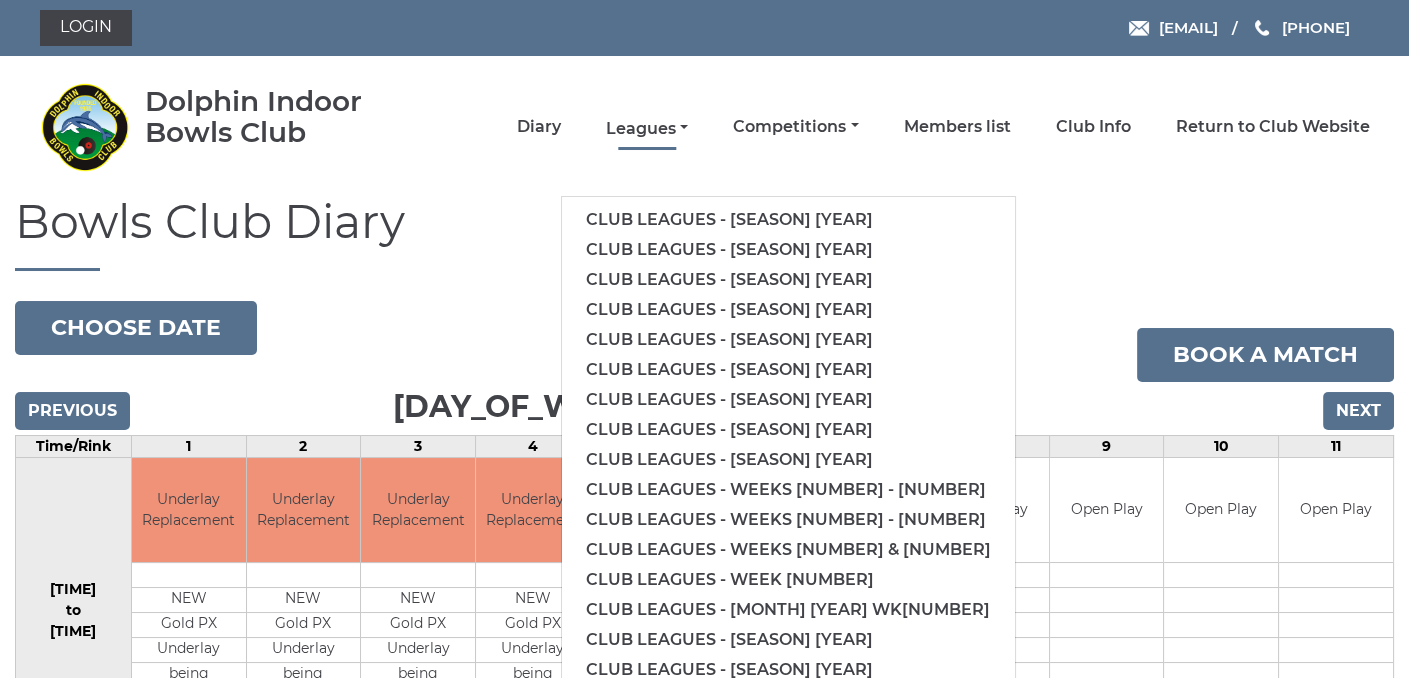 click on "Leagues" at bounding box center [647, 129] 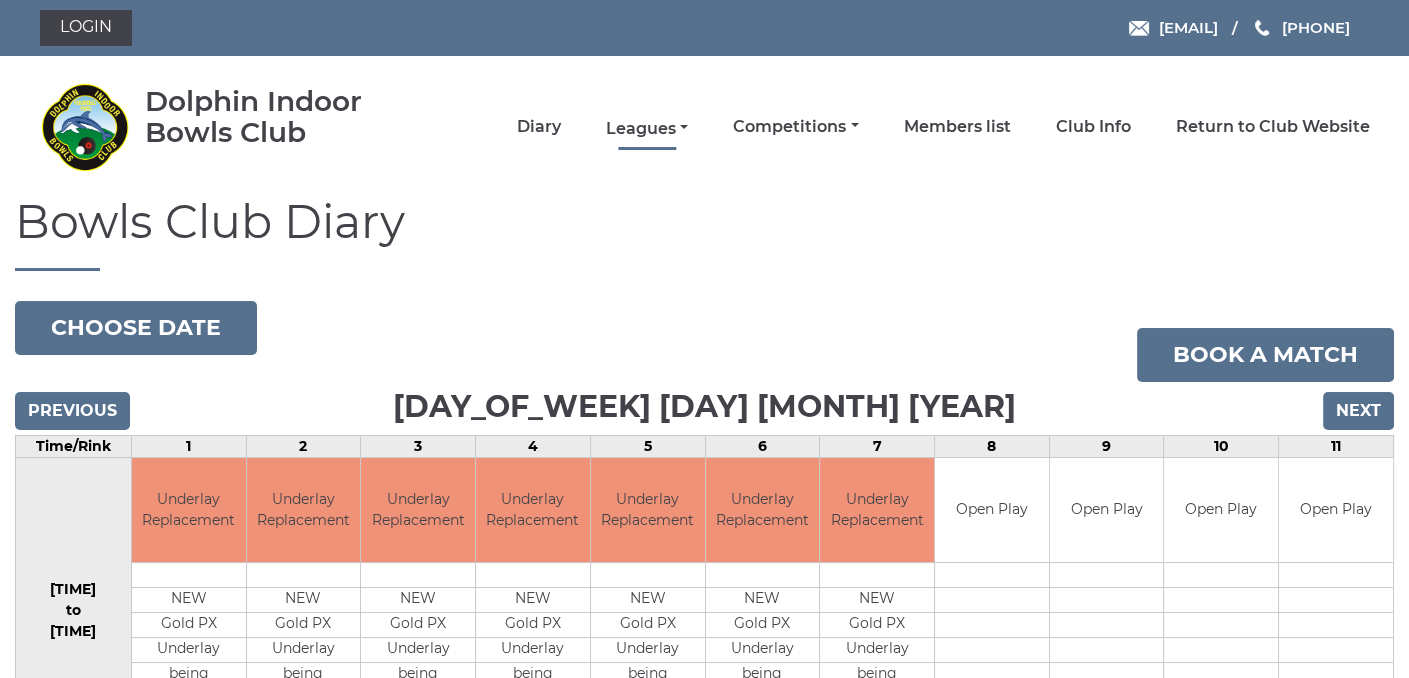 click on "Leagues" at bounding box center (647, 129) 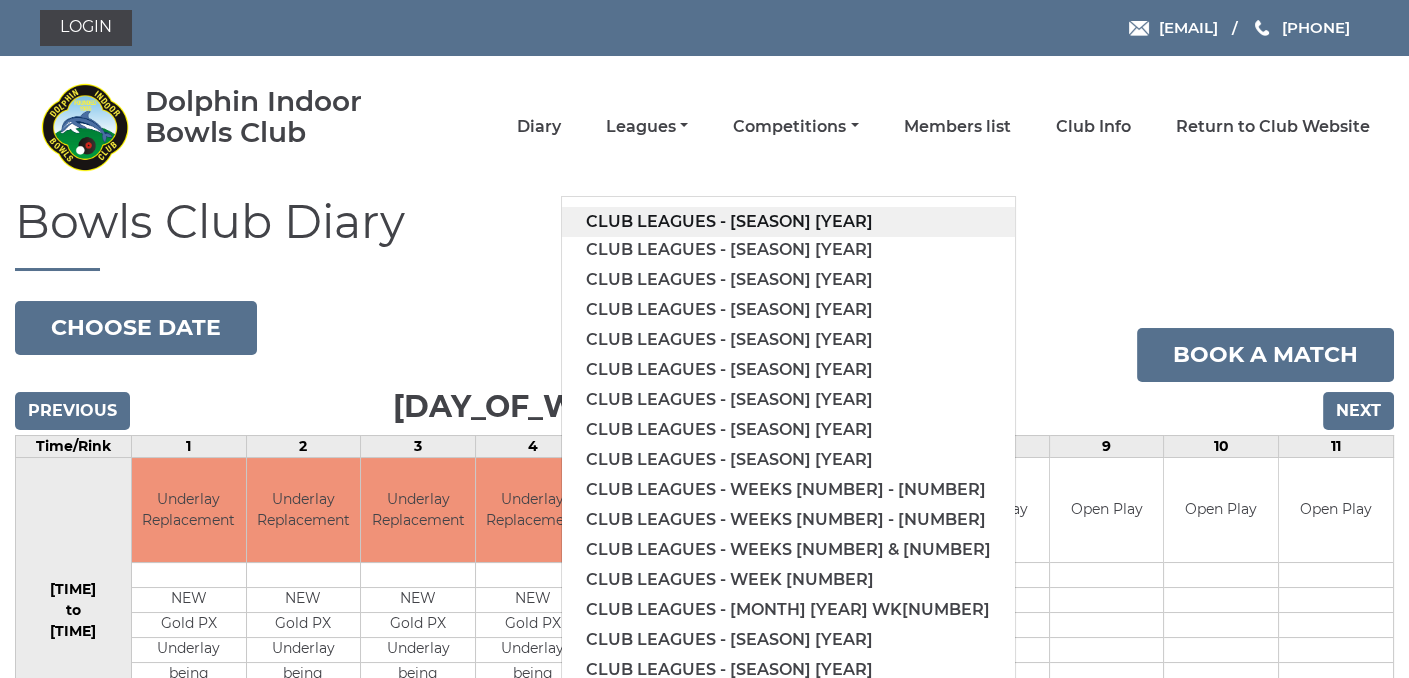 click on "Club leagues - Summer 2025" at bounding box center [788, 222] 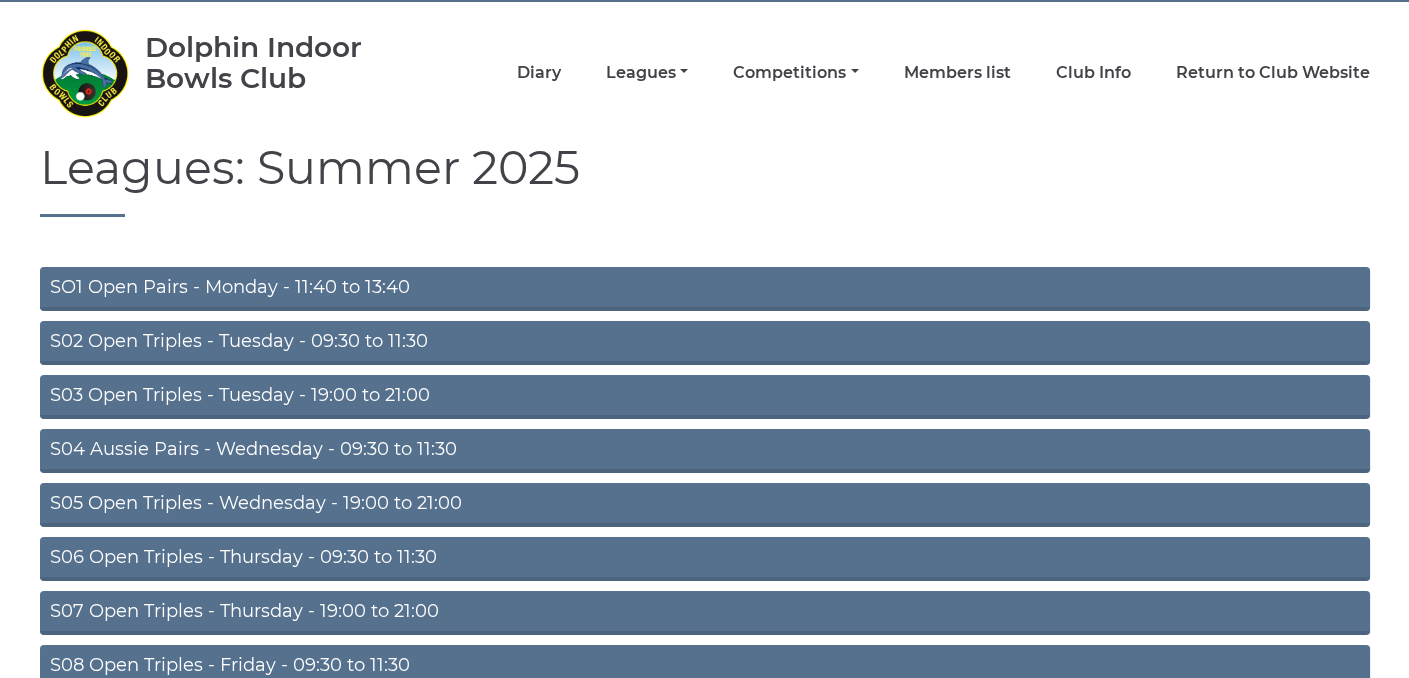 scroll, scrollTop: 100, scrollLeft: 0, axis: vertical 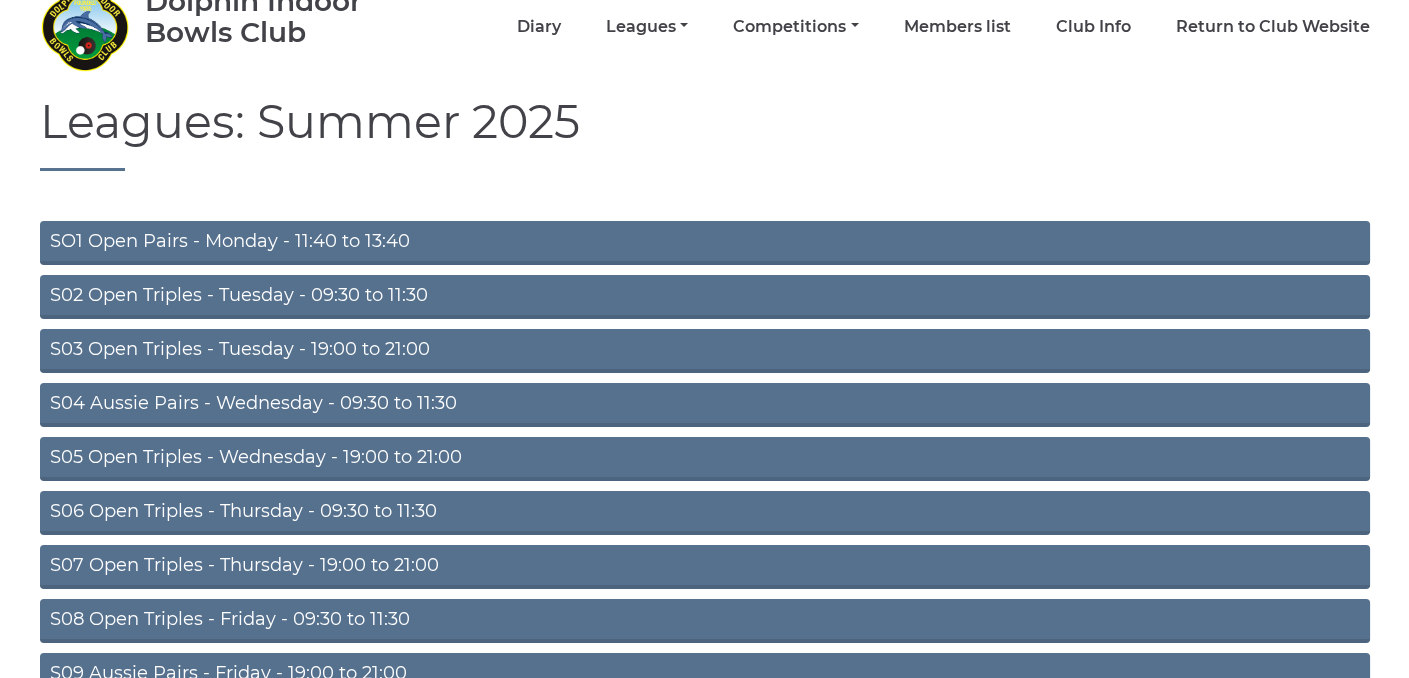 click on "S04 Aussie Pairs - Wednesday - 09:30 to 11:30" at bounding box center [705, 405] 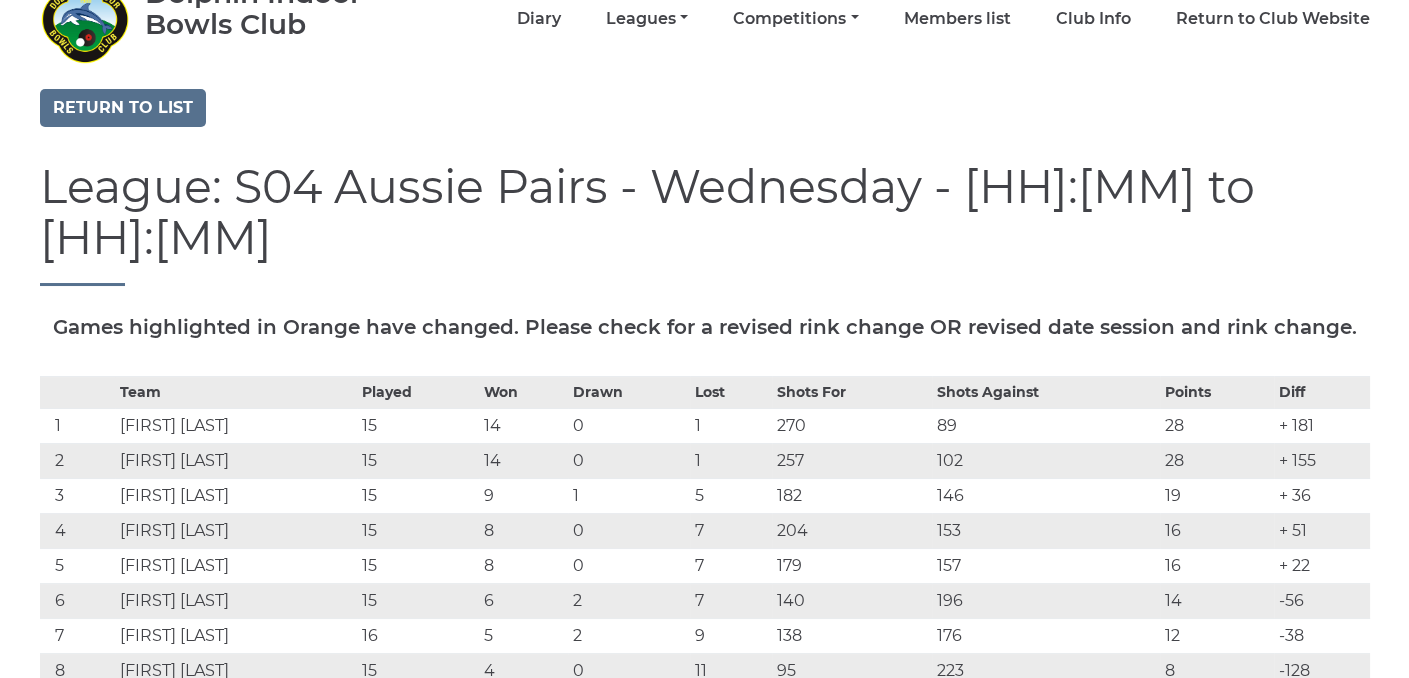 scroll, scrollTop: 100, scrollLeft: 0, axis: vertical 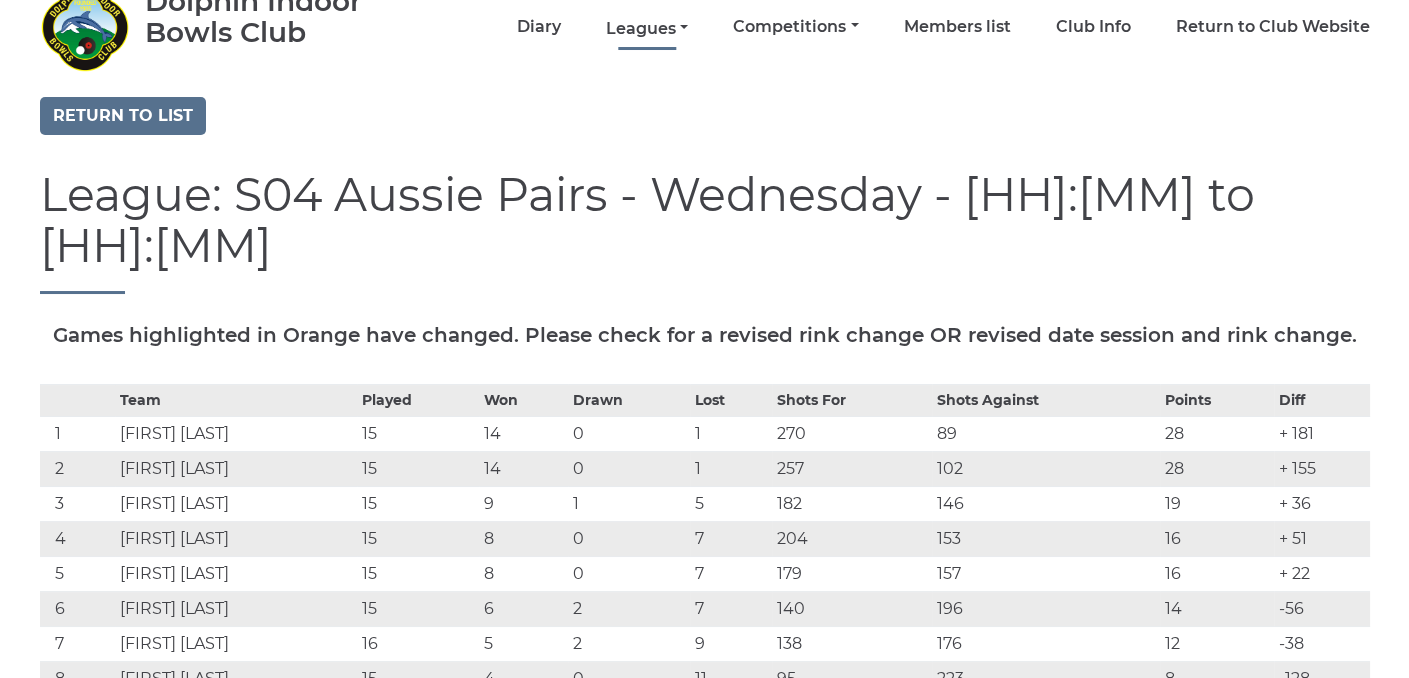 click on "Leagues" at bounding box center (647, 29) 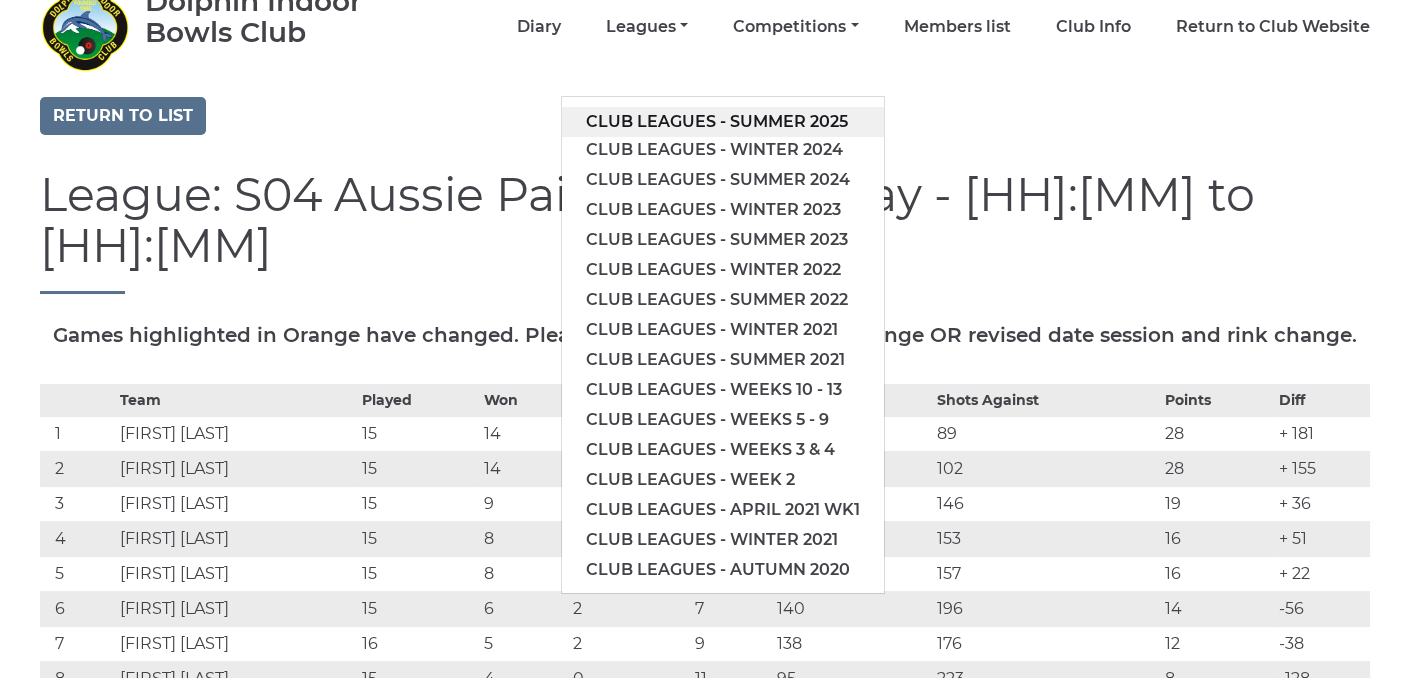 click on "Club leagues - Summer 2025" at bounding box center (723, 122) 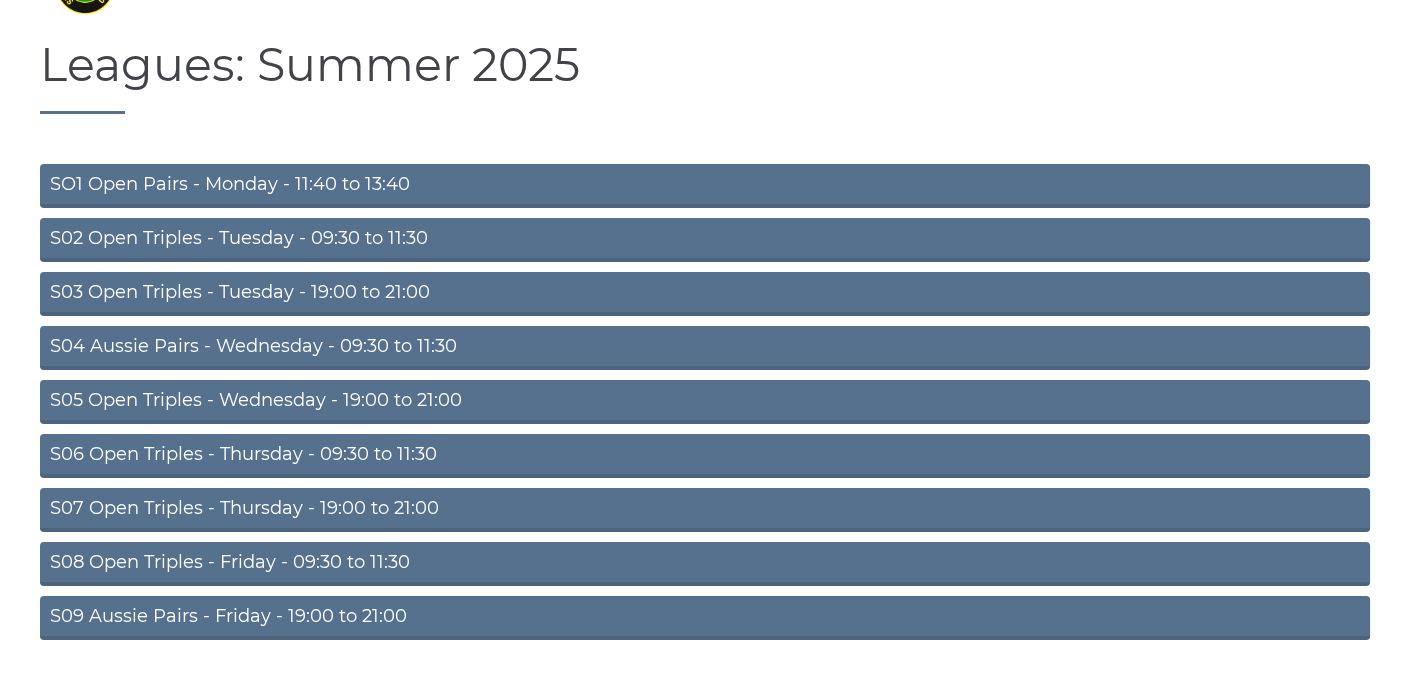 scroll, scrollTop: 200, scrollLeft: 0, axis: vertical 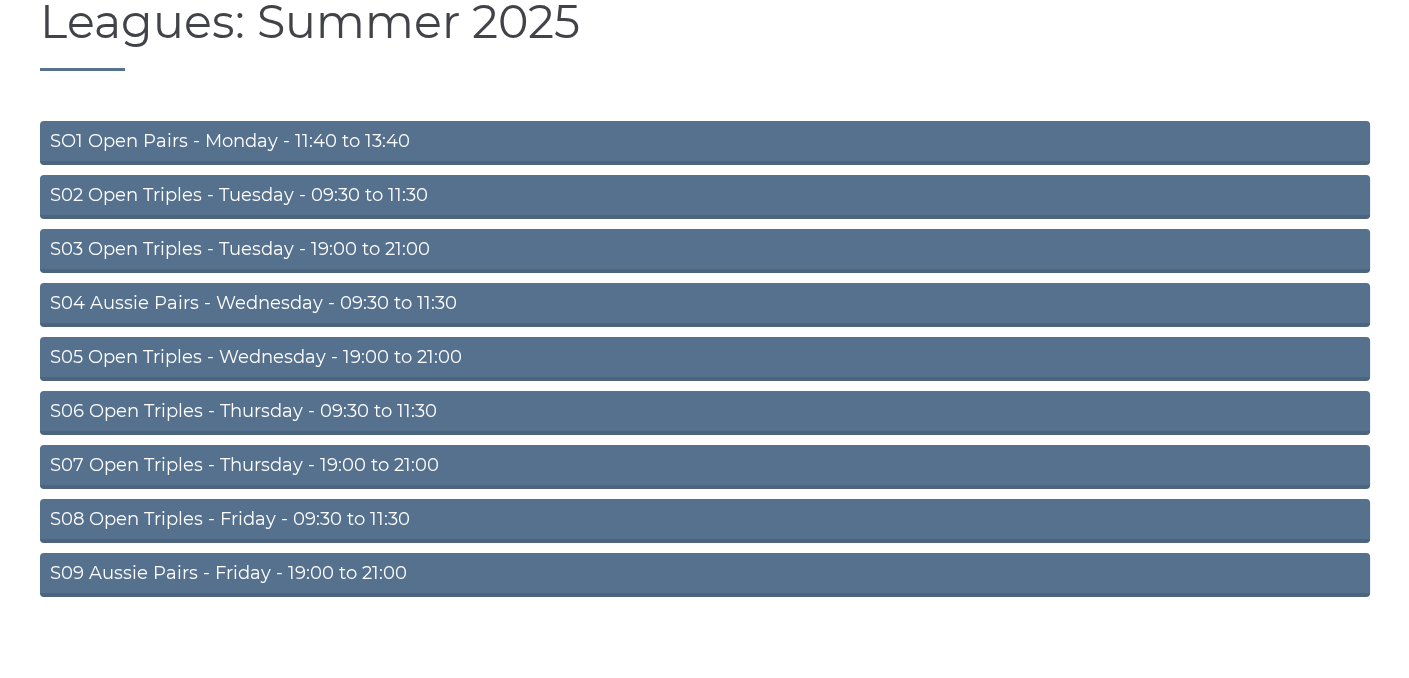 click on "S06 Open Triples - Thursday - 09:30 to 11:30" at bounding box center (705, 413) 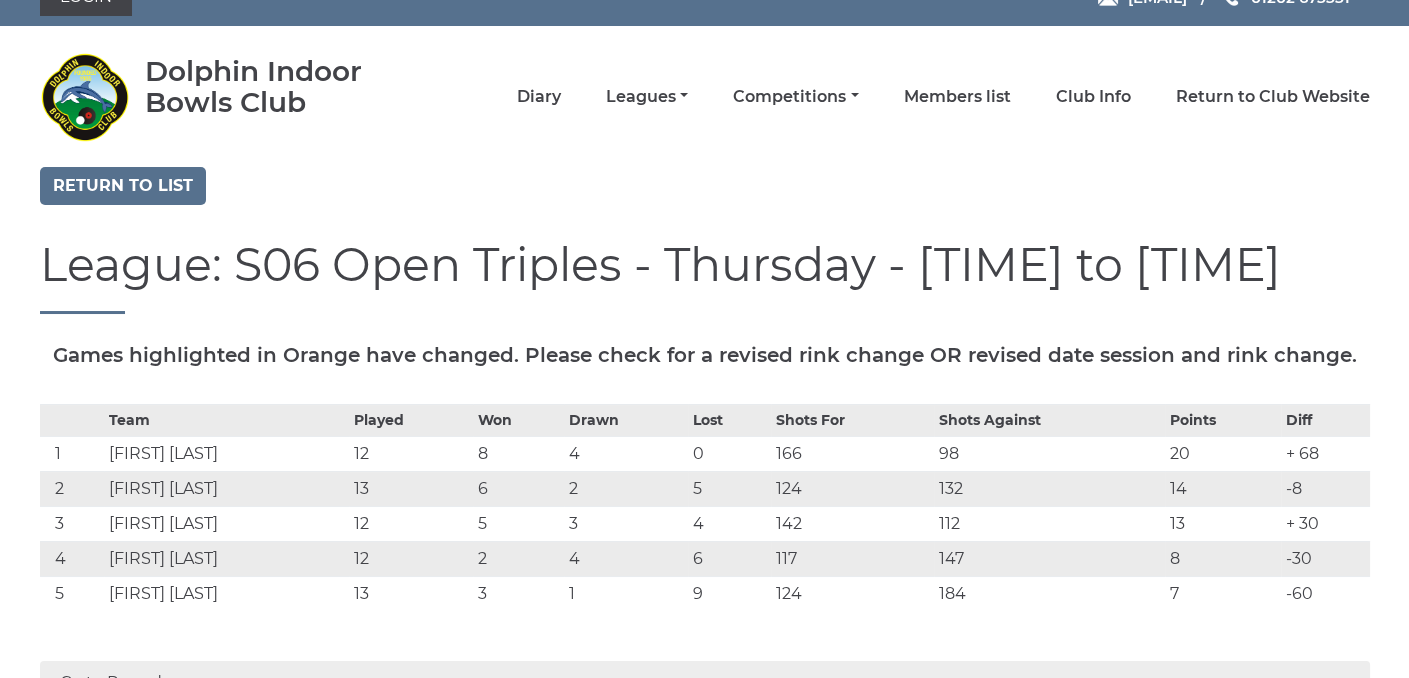 scroll, scrollTop: 0, scrollLeft: 0, axis: both 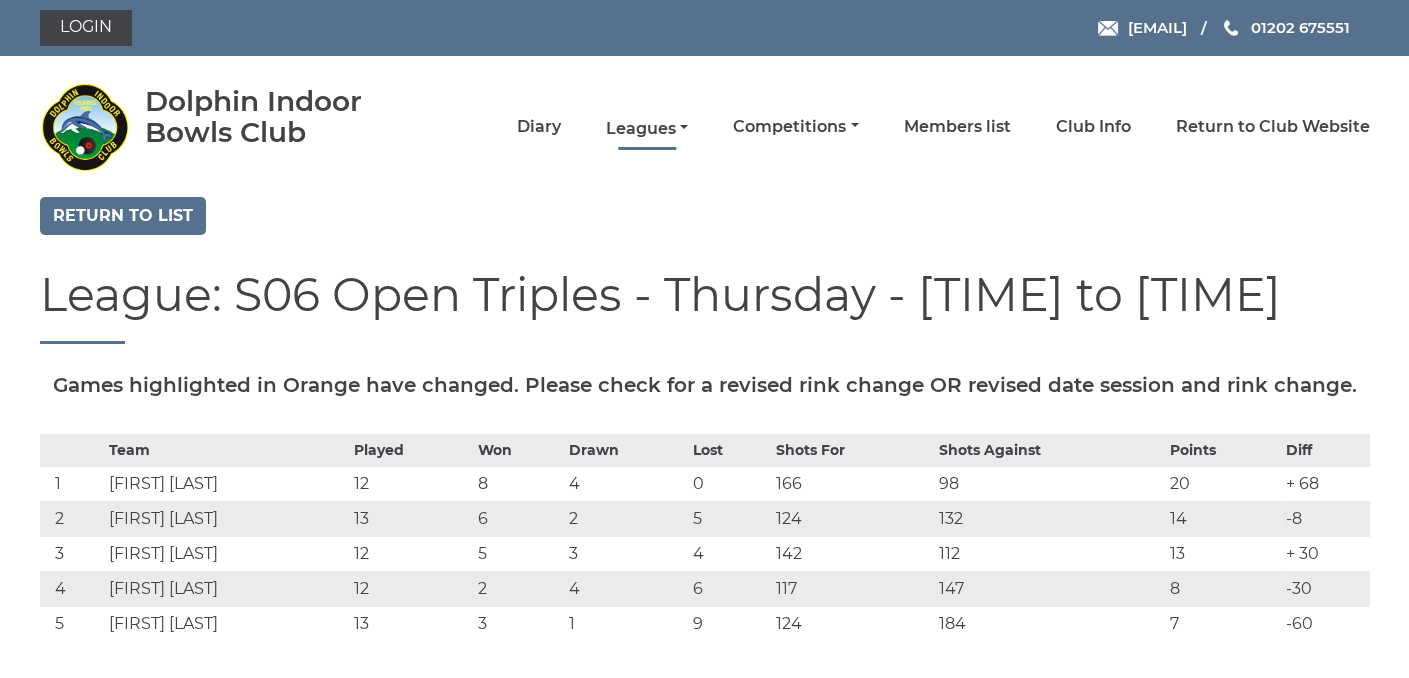 click on "Leagues" at bounding box center [647, 129] 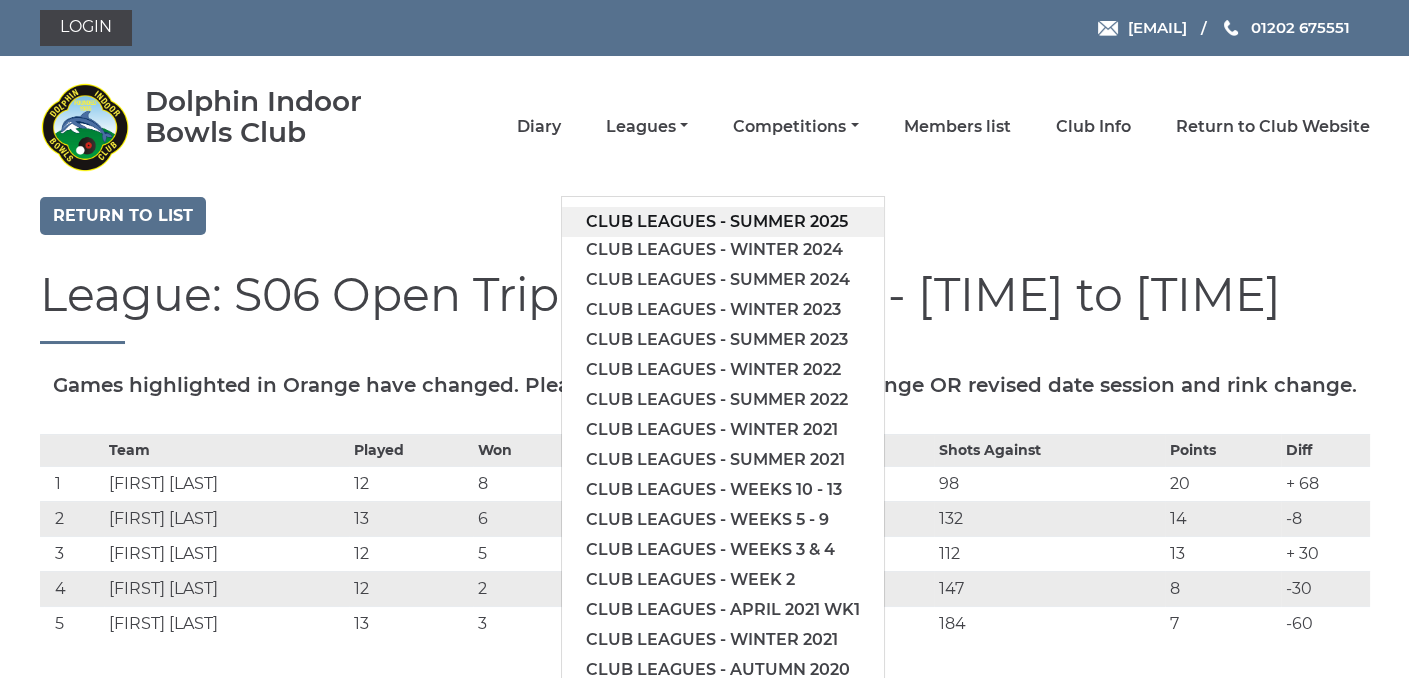 click on "Club leagues - Summer 2025" at bounding box center (723, 222) 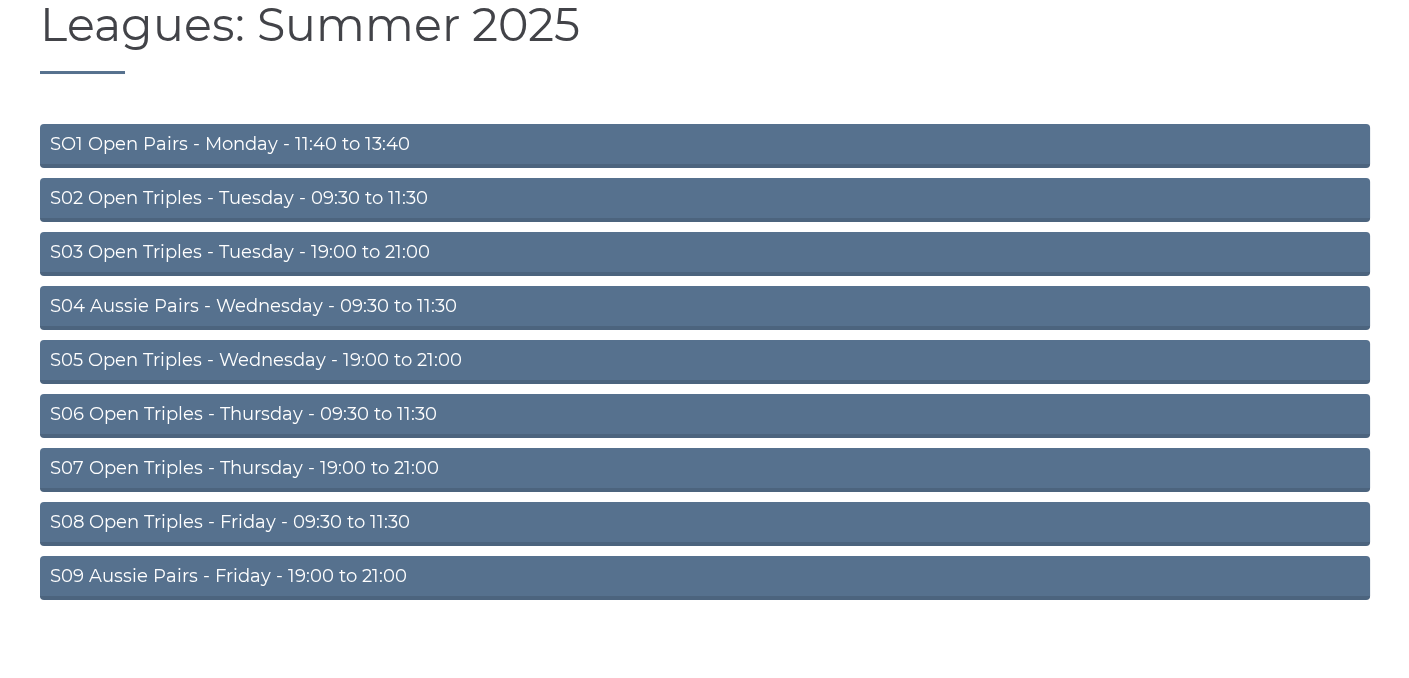 scroll, scrollTop: 200, scrollLeft: 0, axis: vertical 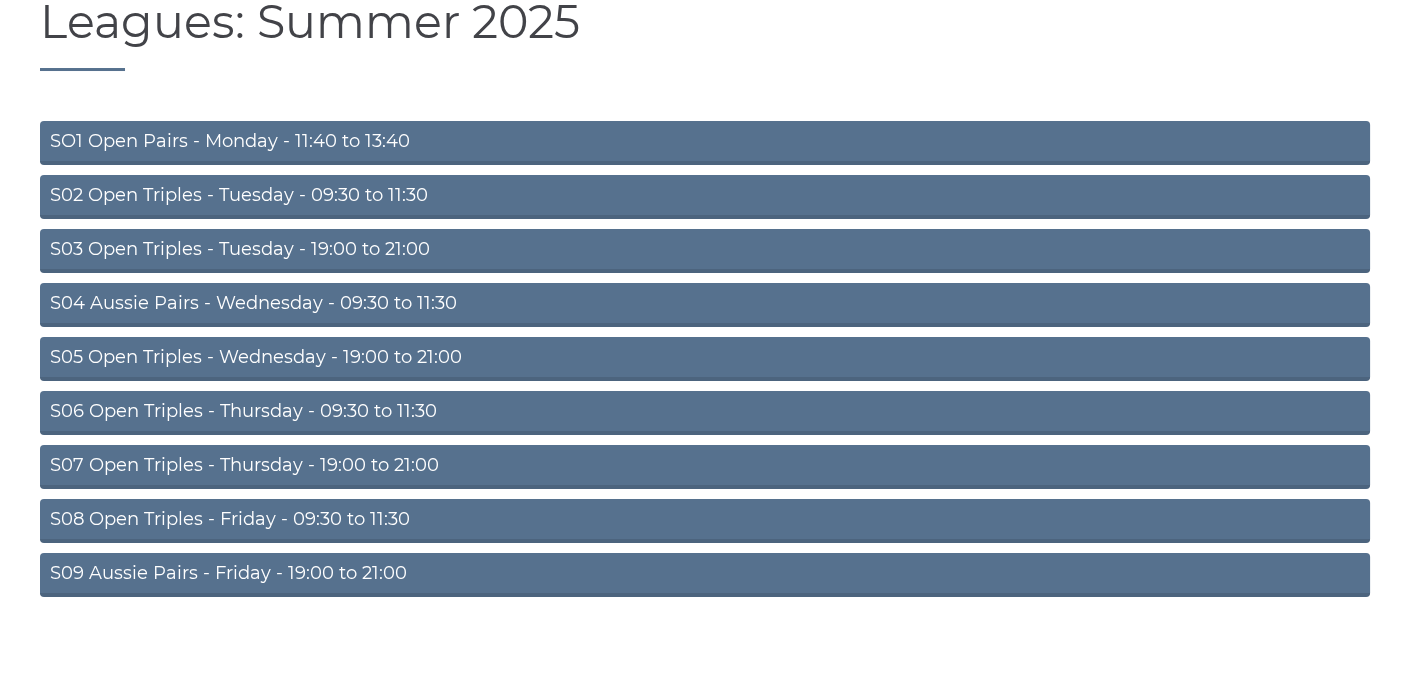 click on "S08 Open Triples - Friday - 09:30 to 11:30" at bounding box center [705, 521] 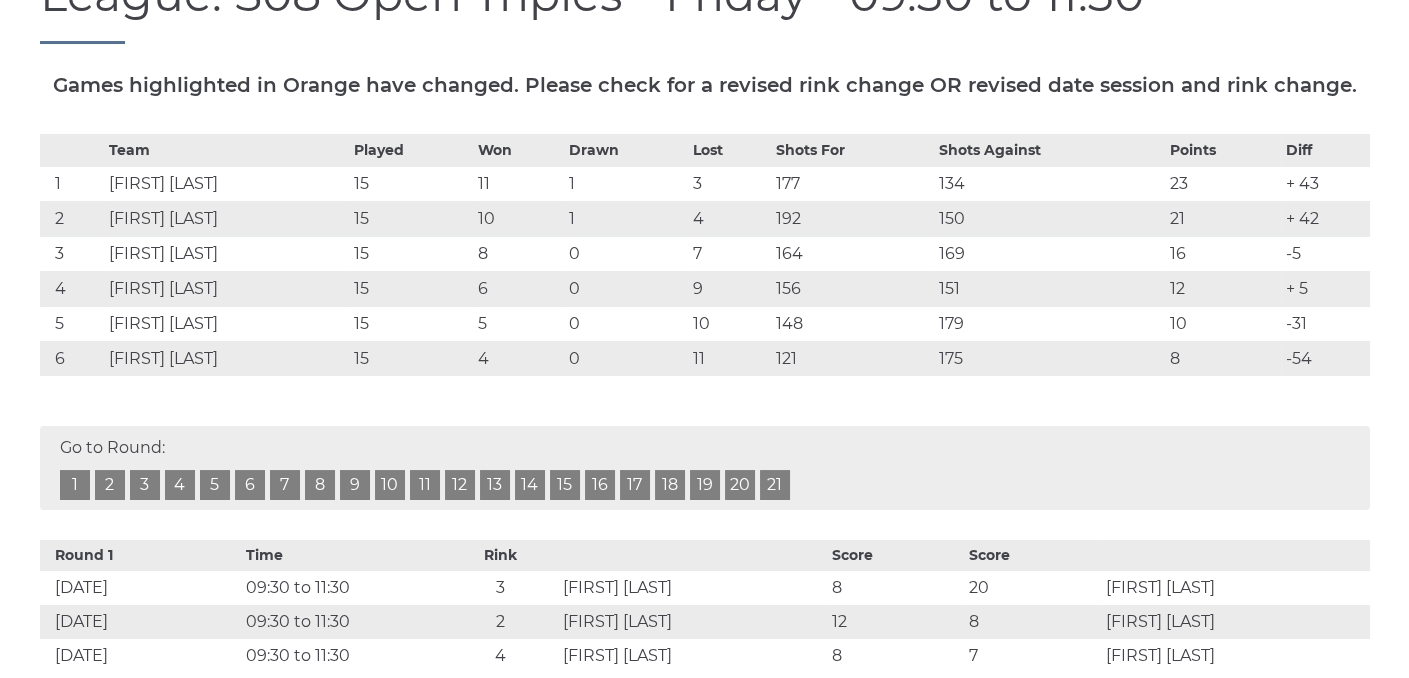 scroll, scrollTop: 0, scrollLeft: 0, axis: both 